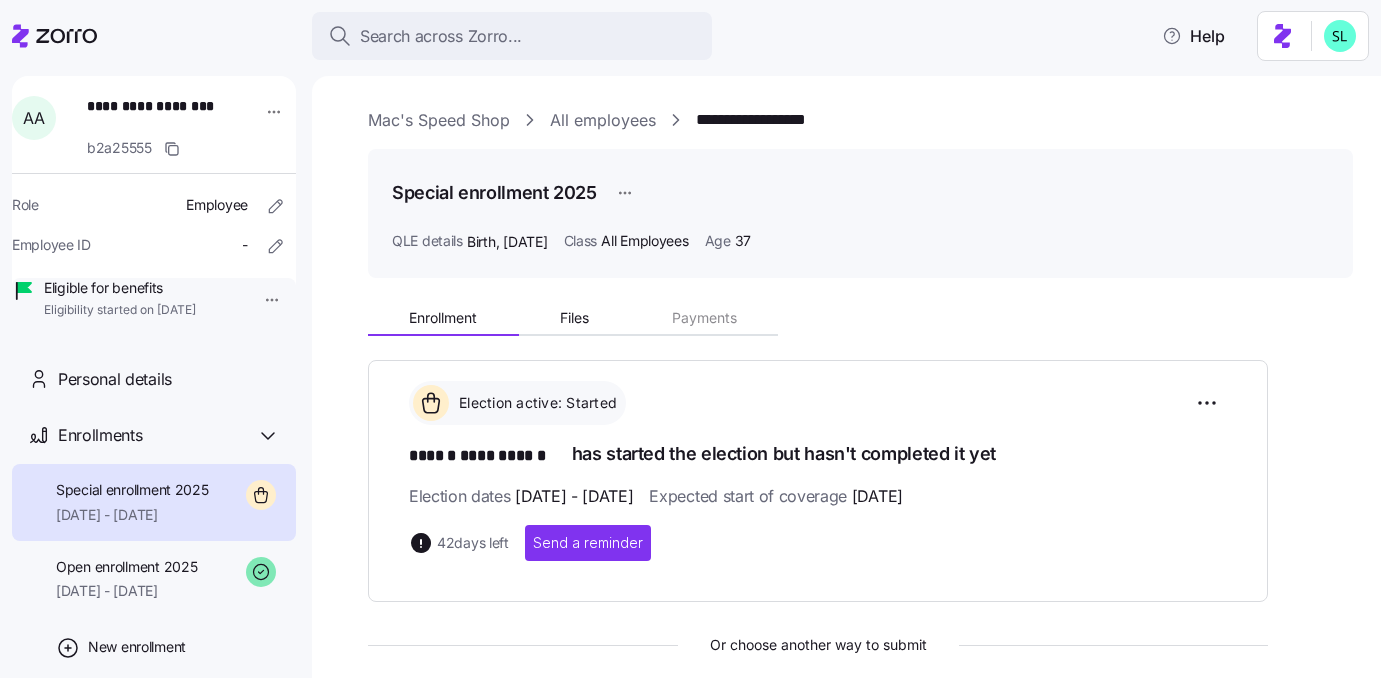 scroll, scrollTop: 0, scrollLeft: 0, axis: both 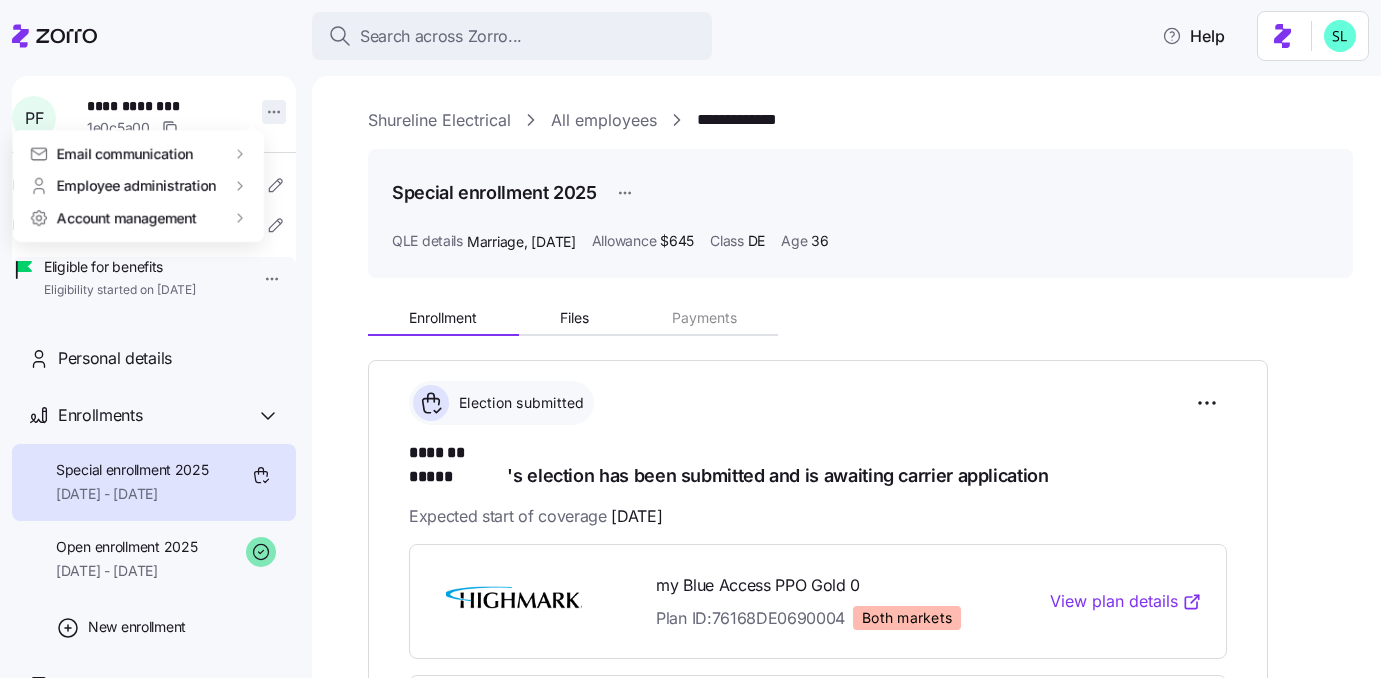 click on "**********" at bounding box center [690, 333] 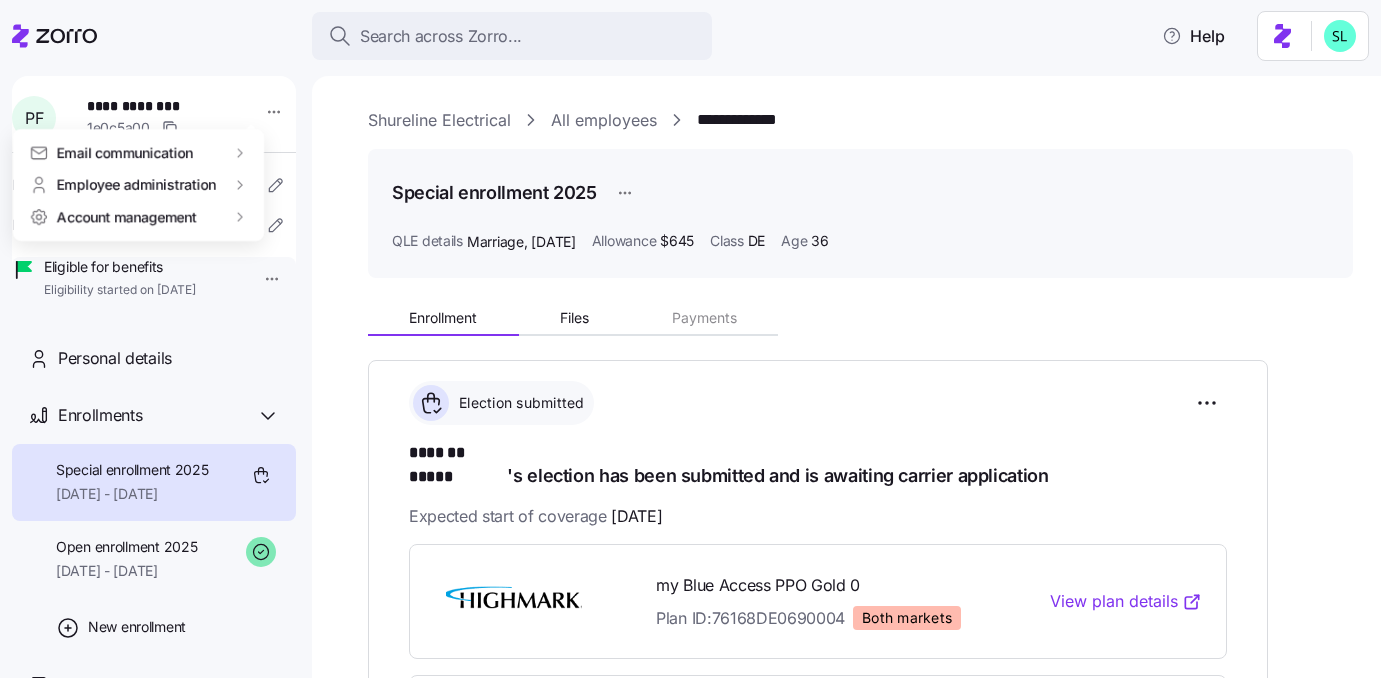 click on "**********" at bounding box center [690, 333] 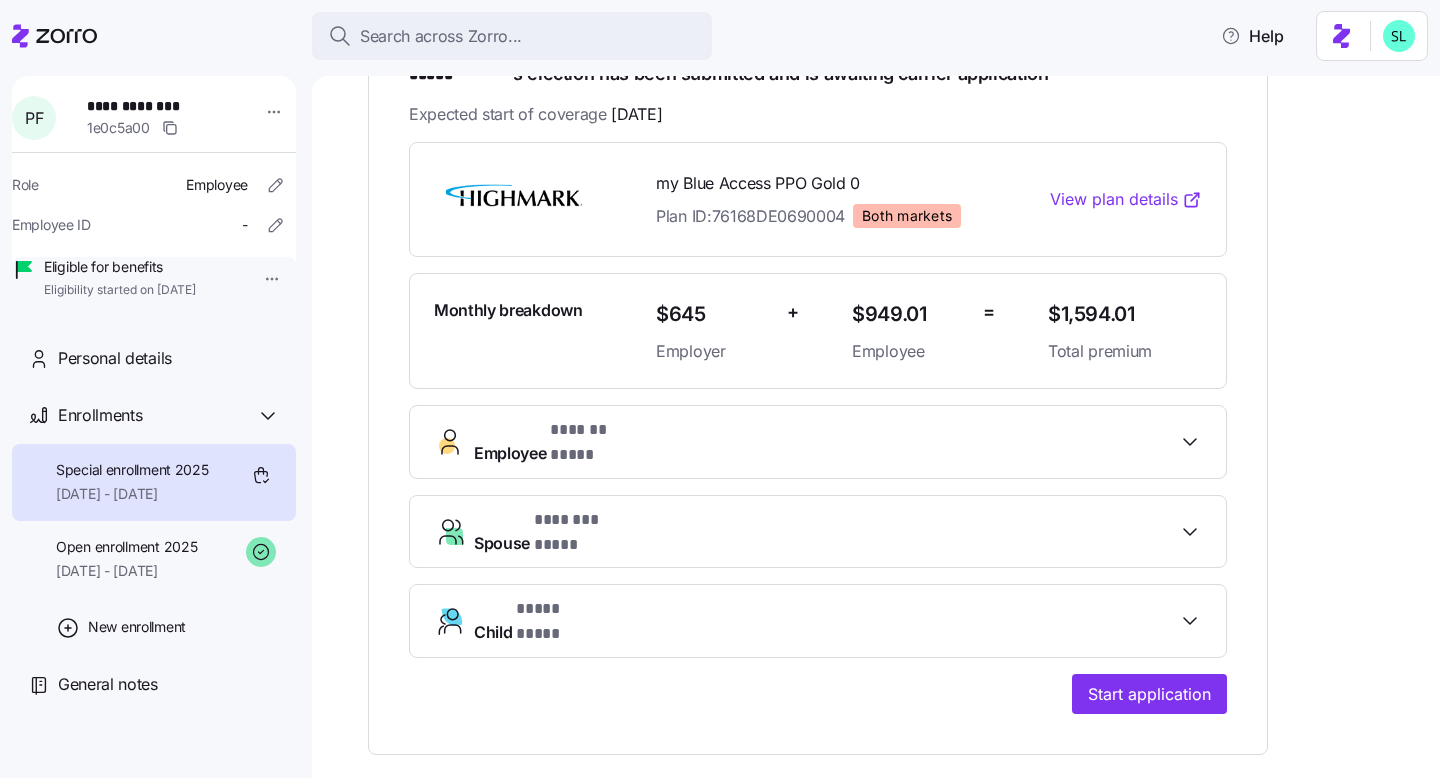 click on "Employee *******   *****" at bounding box center (826, 442) 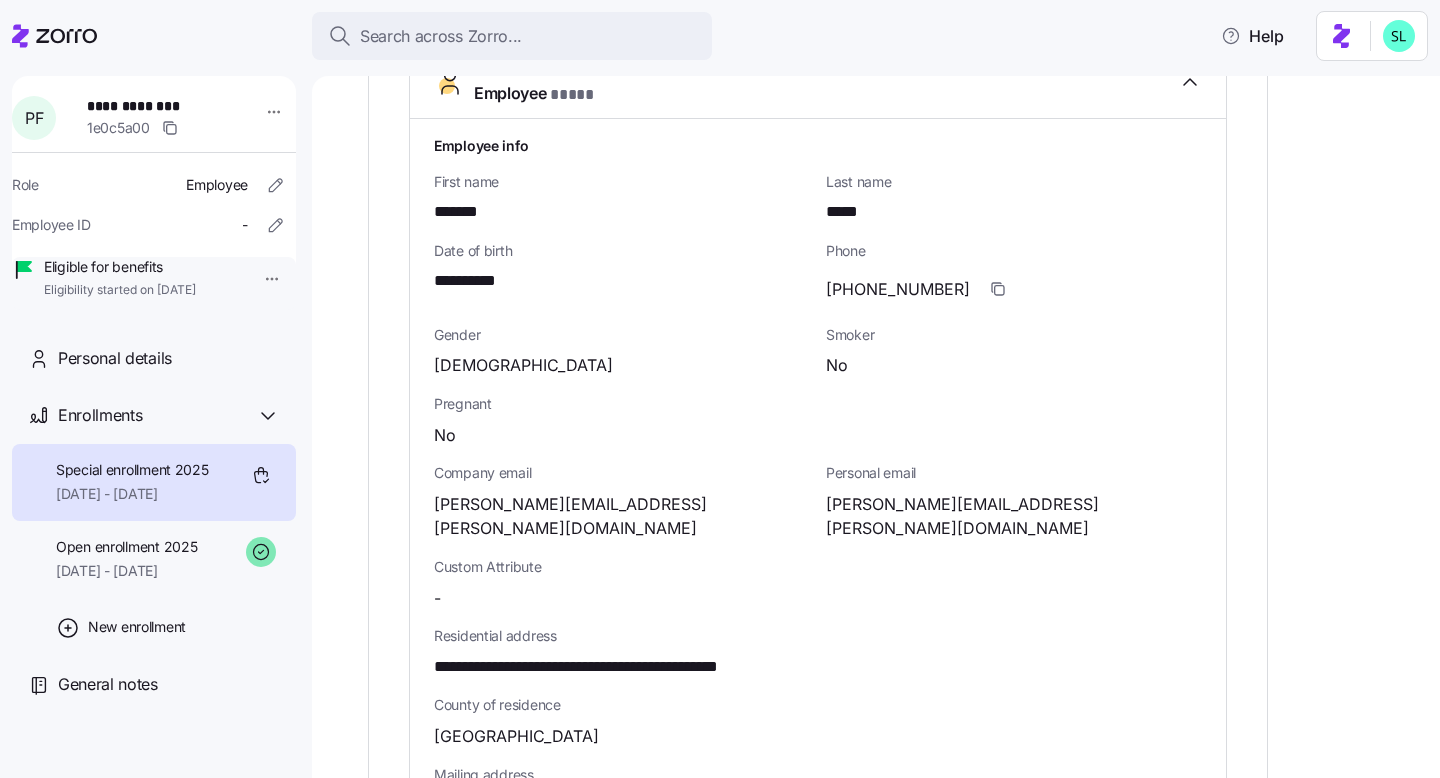 scroll, scrollTop: 932, scrollLeft: 0, axis: vertical 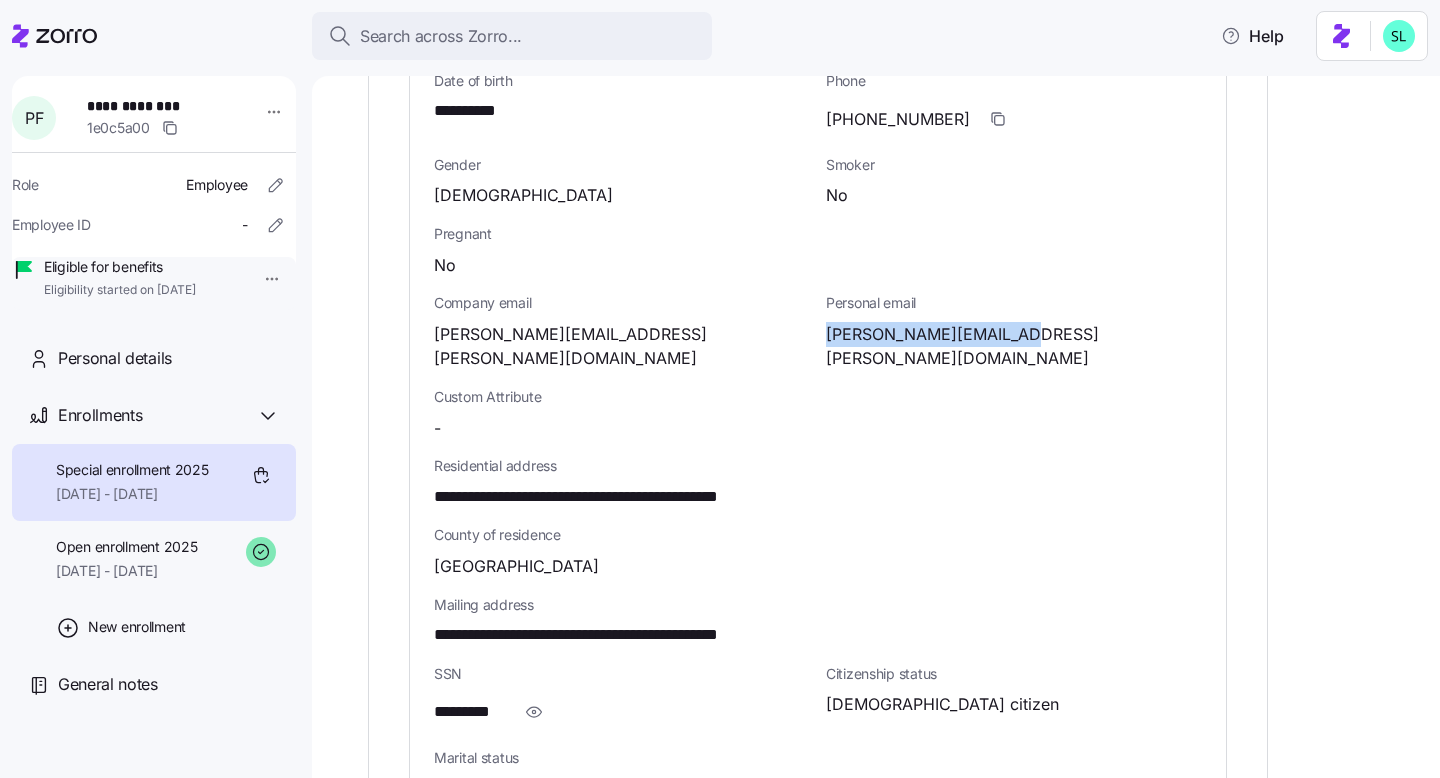drag, startPoint x: 1030, startPoint y: 293, endPoint x: 822, endPoint y: 293, distance: 208 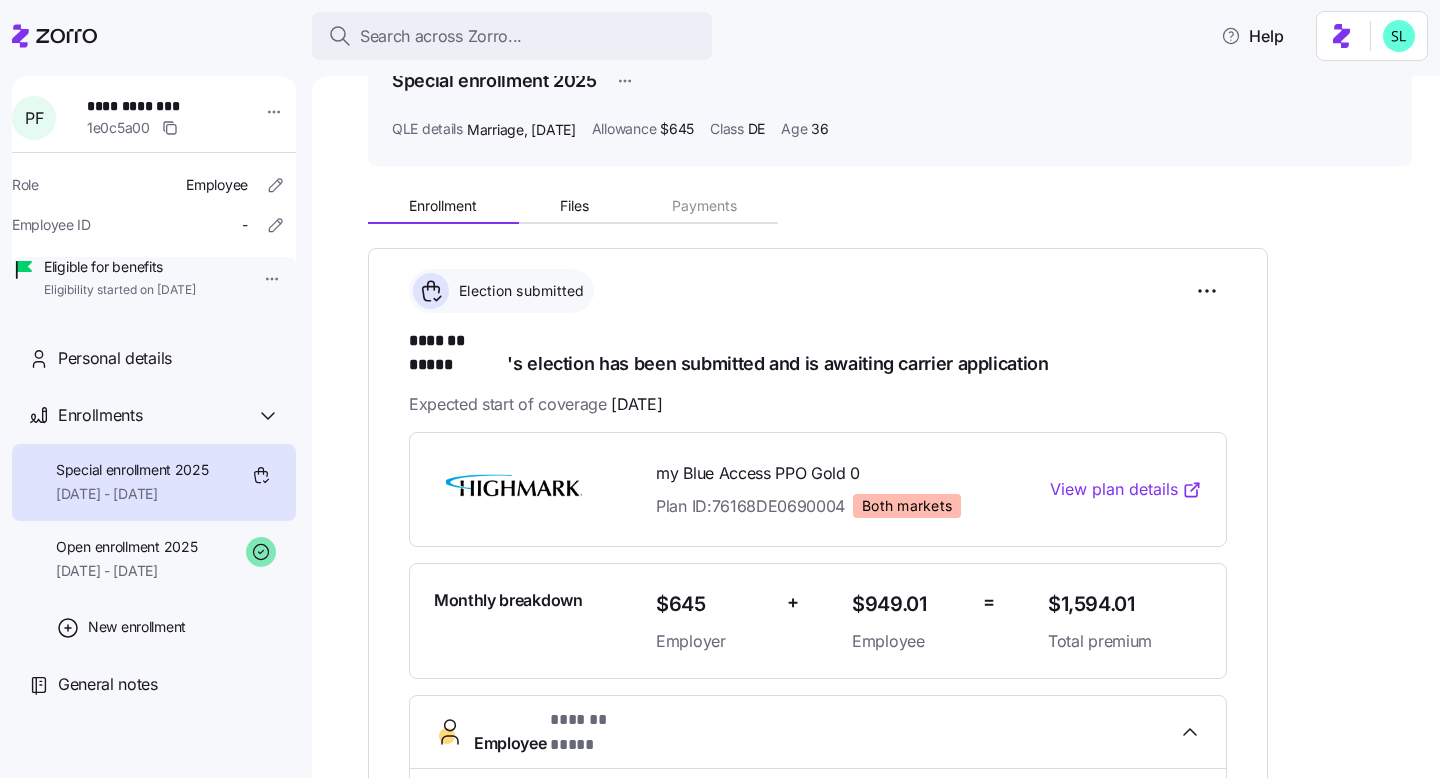 scroll, scrollTop: 0, scrollLeft: 0, axis: both 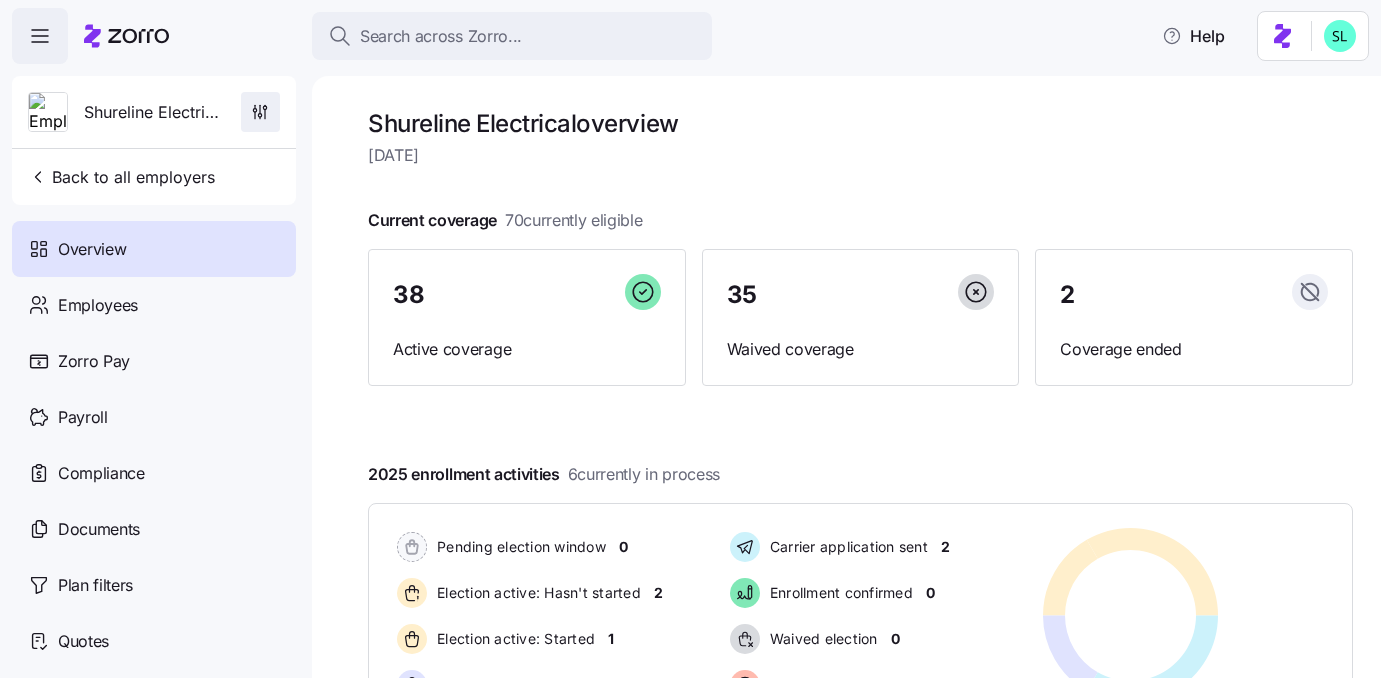 click at bounding box center [260, 112] 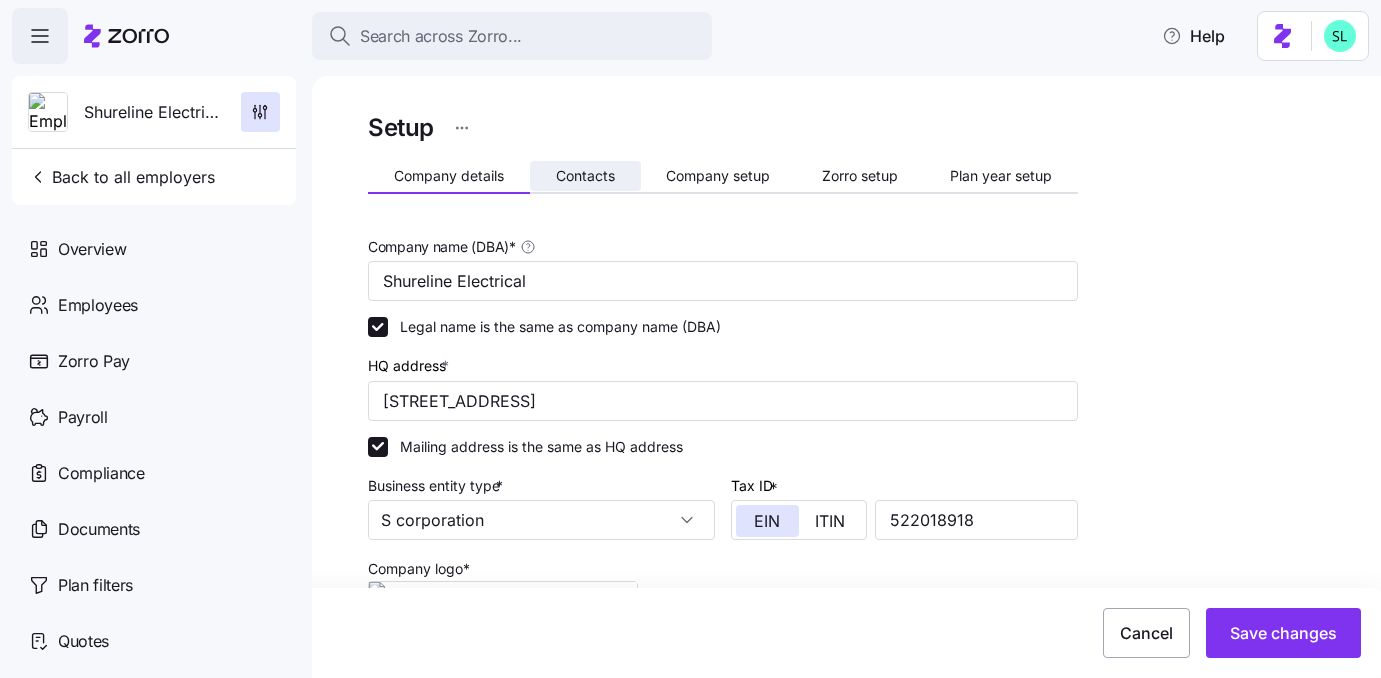 click on "Contacts" at bounding box center [585, 176] 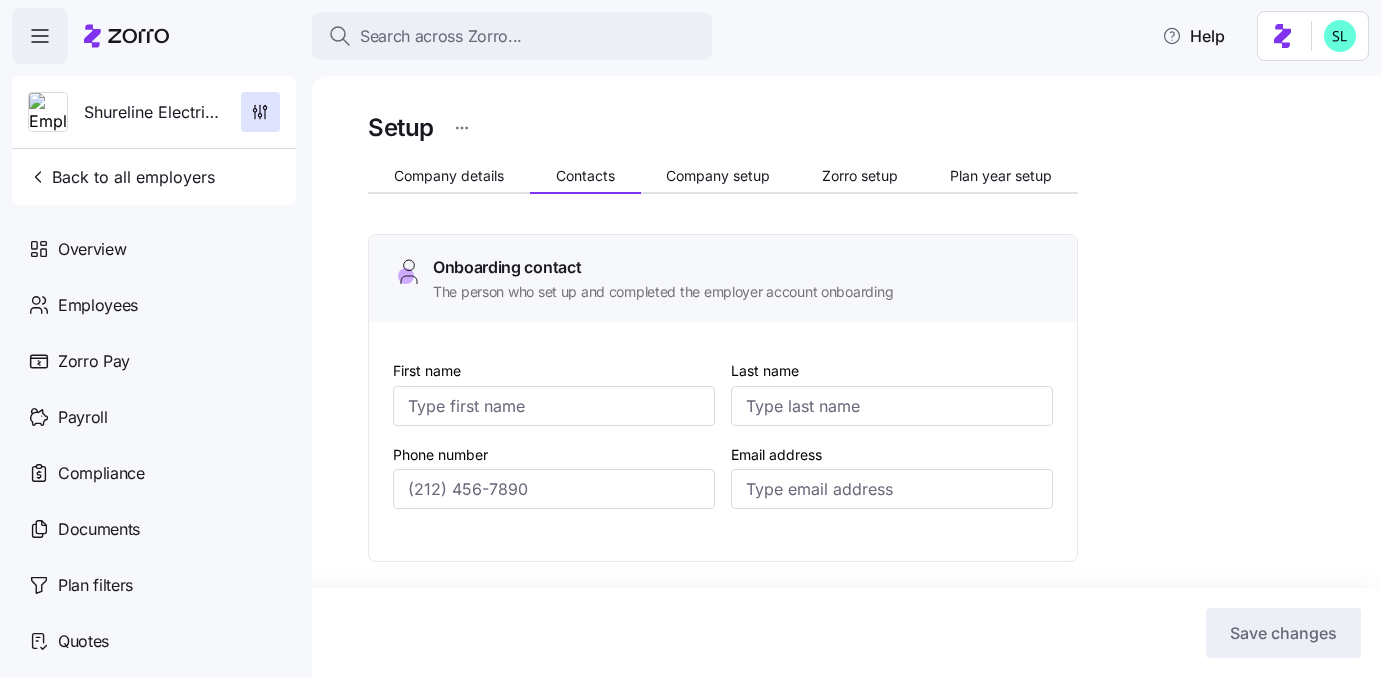 type on "[PERSON_NAME]" 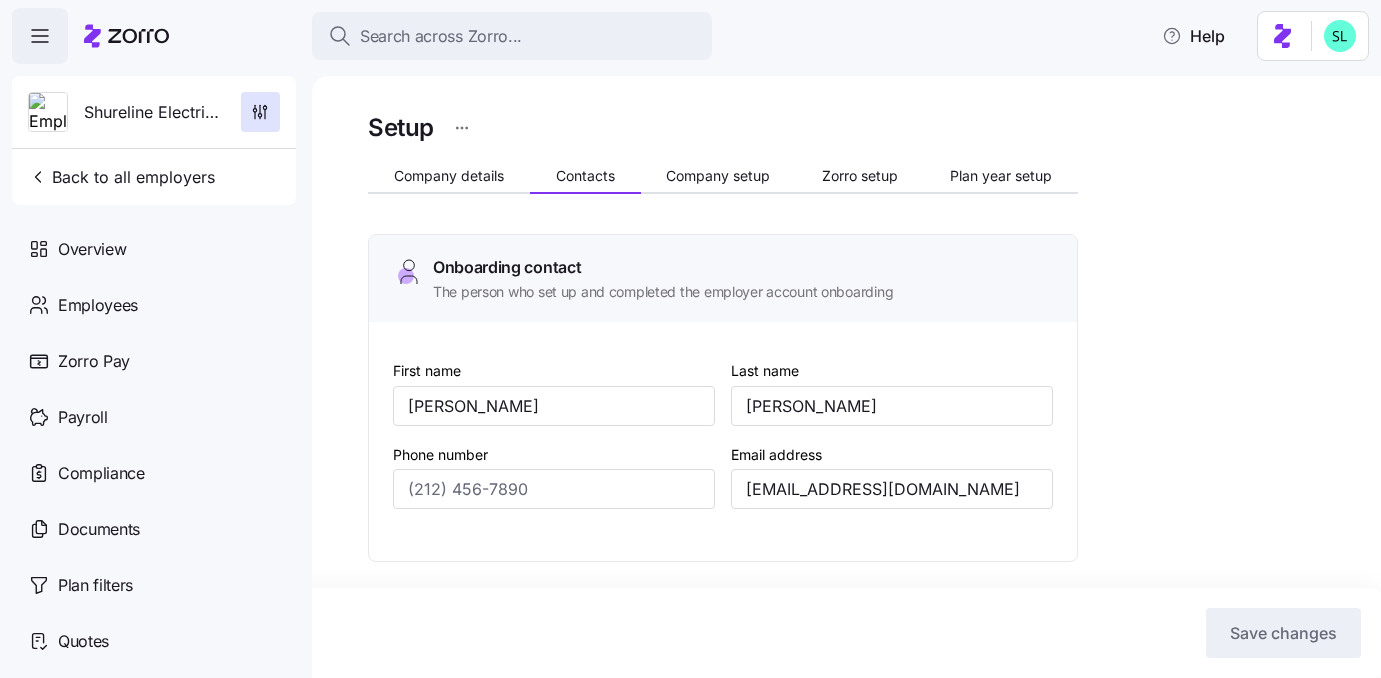 type on "[PHONE_NUMBER]" 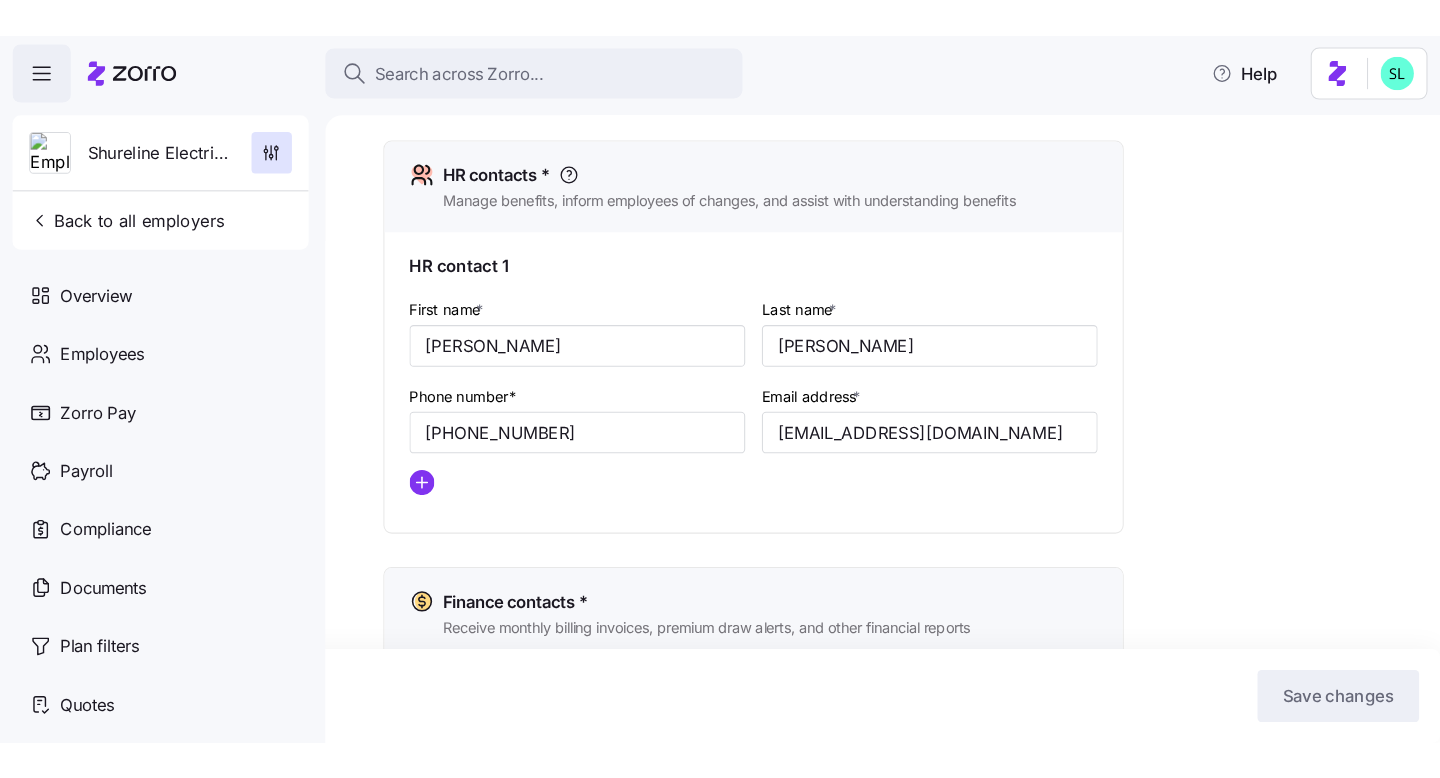 scroll, scrollTop: 863, scrollLeft: 0, axis: vertical 